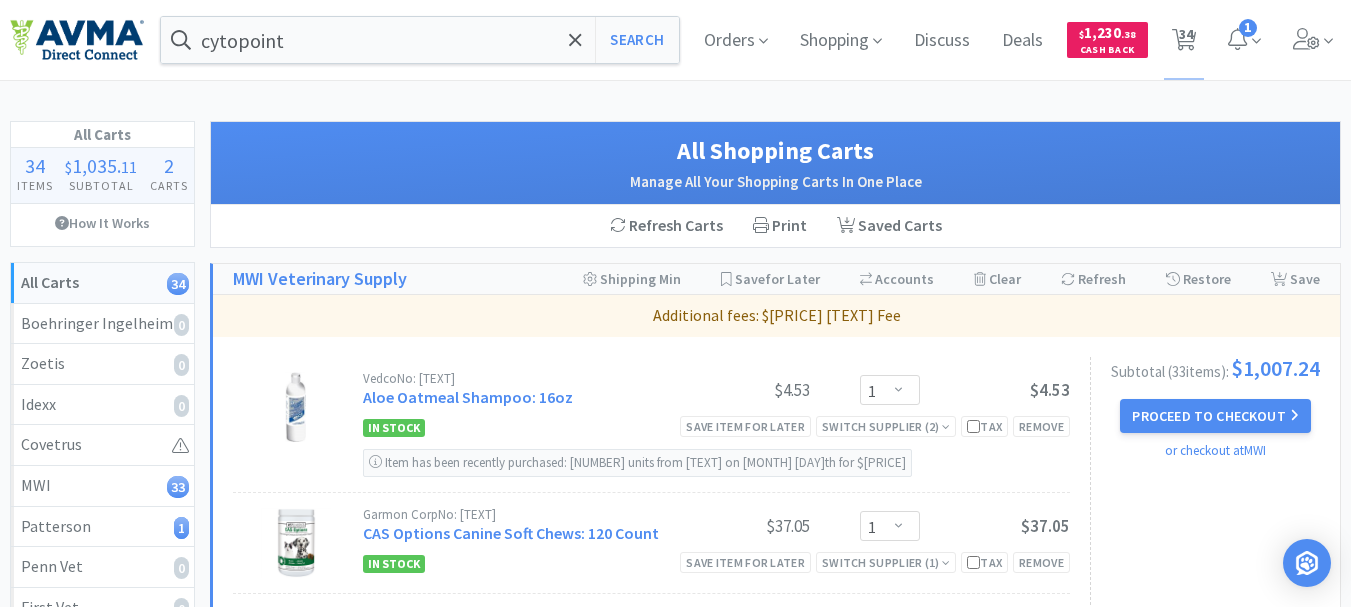 select on "1" 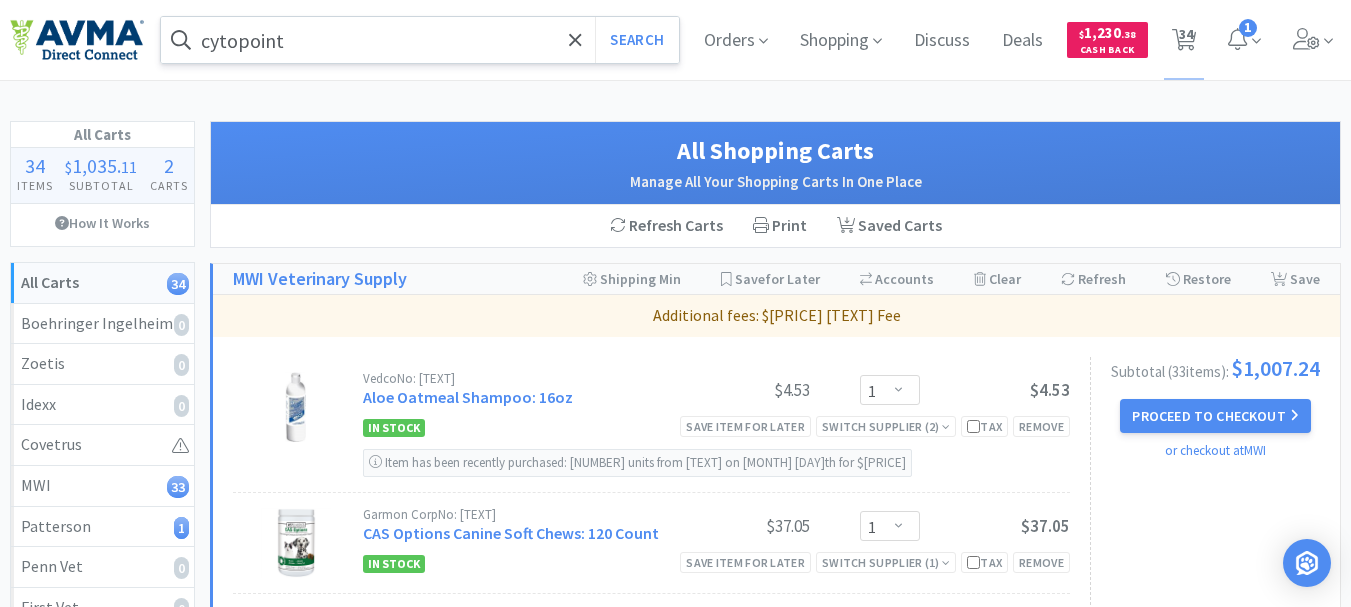 click on "cytopoint" at bounding box center (420, 40) 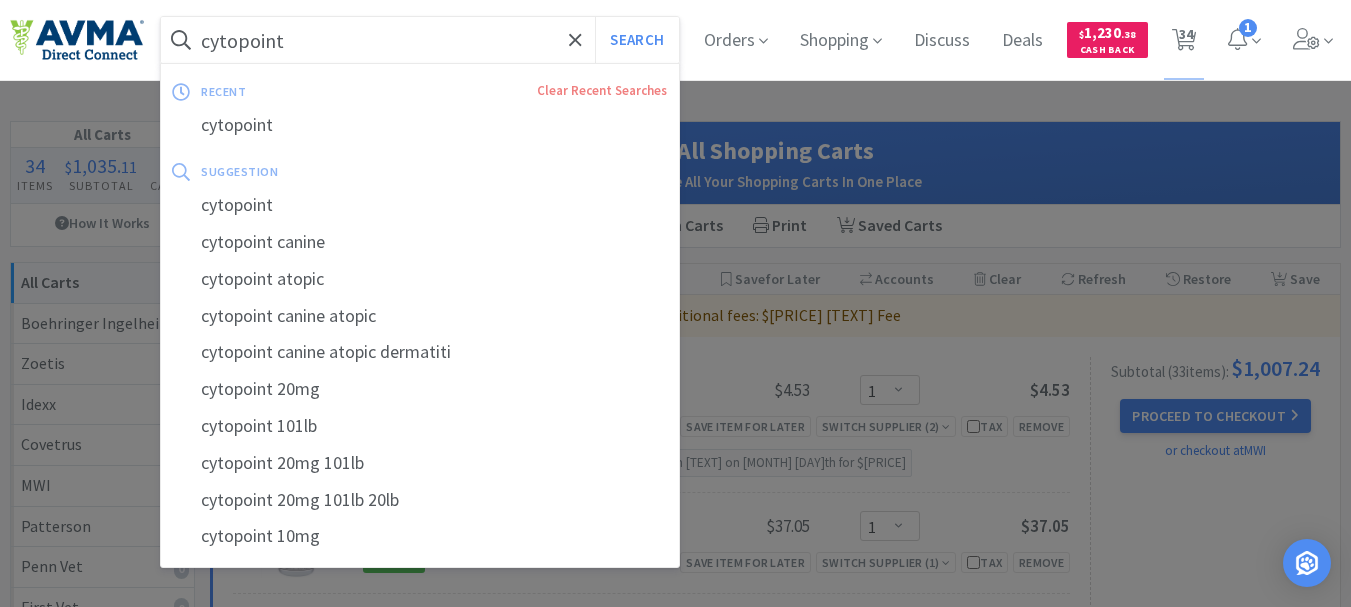paste on "775654" 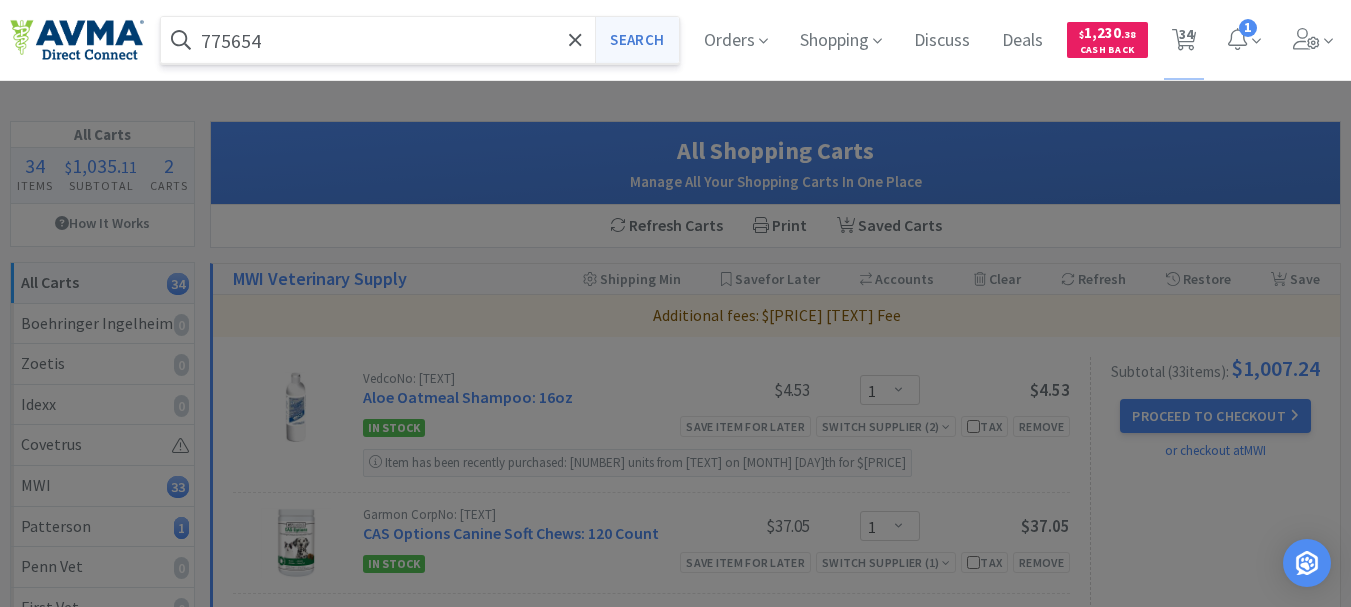 type on "775654" 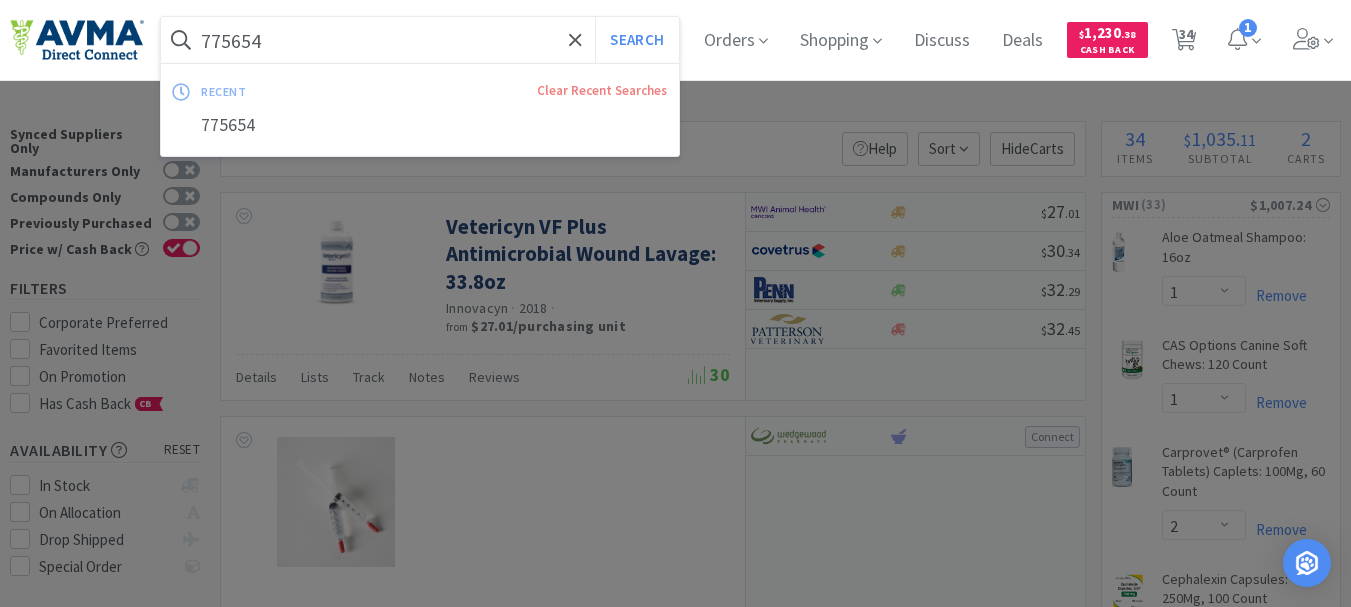 click on "775654" at bounding box center [420, 40] 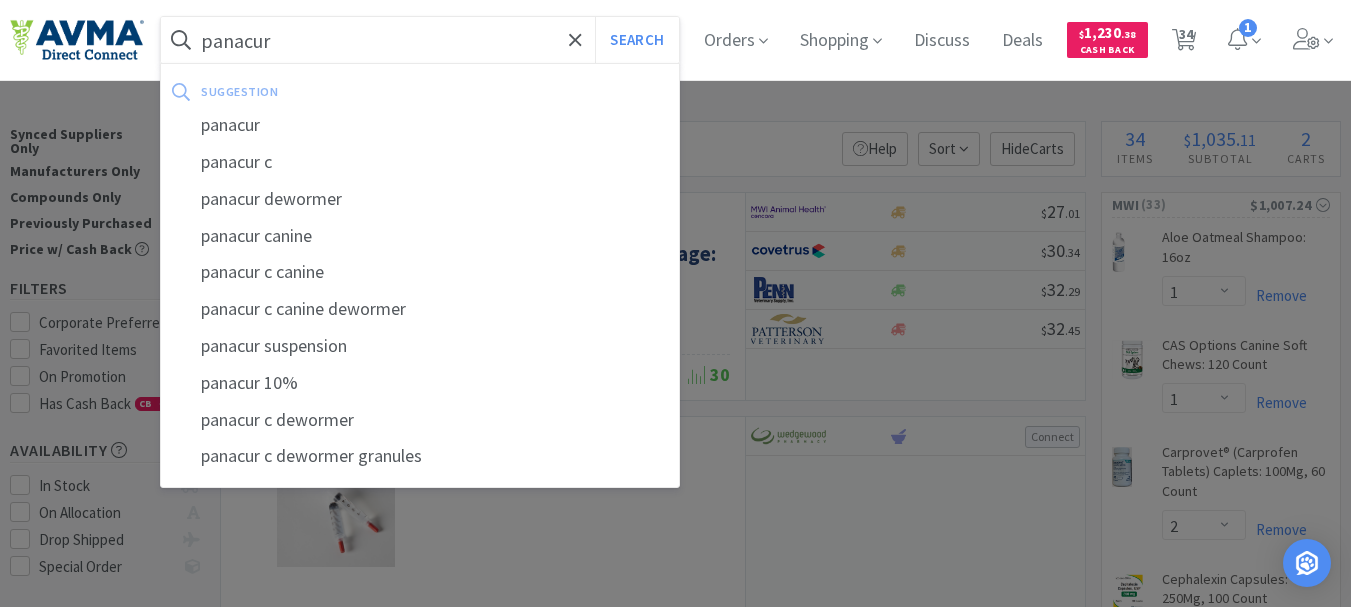 type on "panacur" 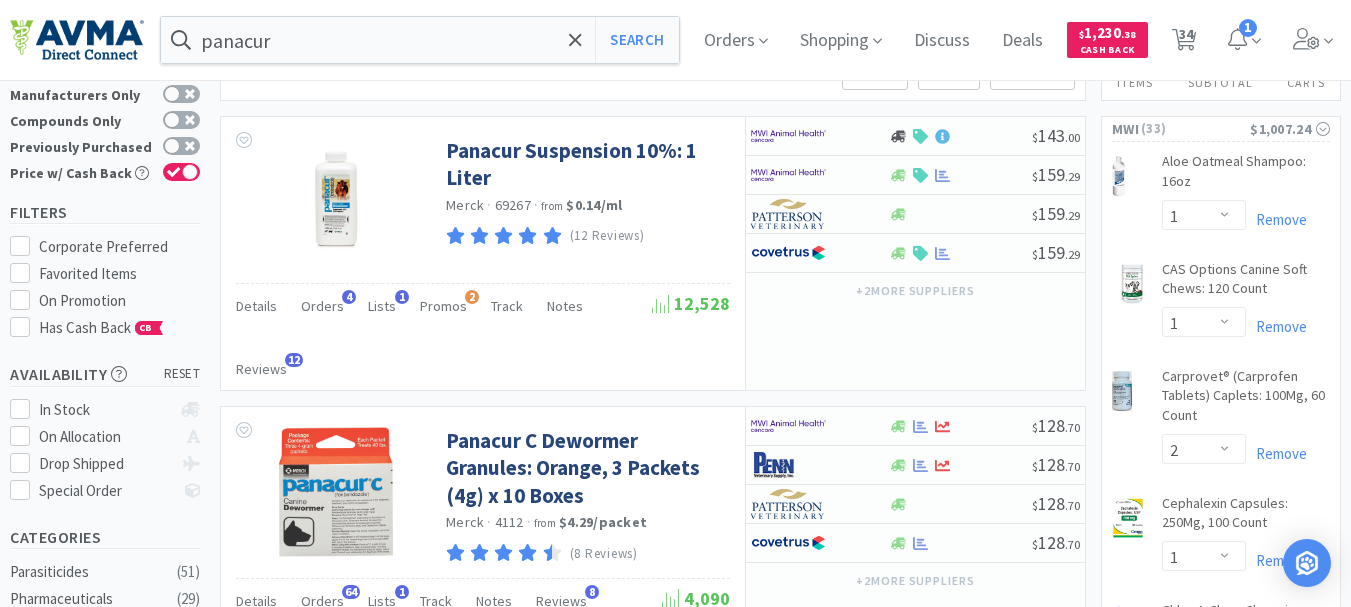 scroll, scrollTop: 0, scrollLeft: 0, axis: both 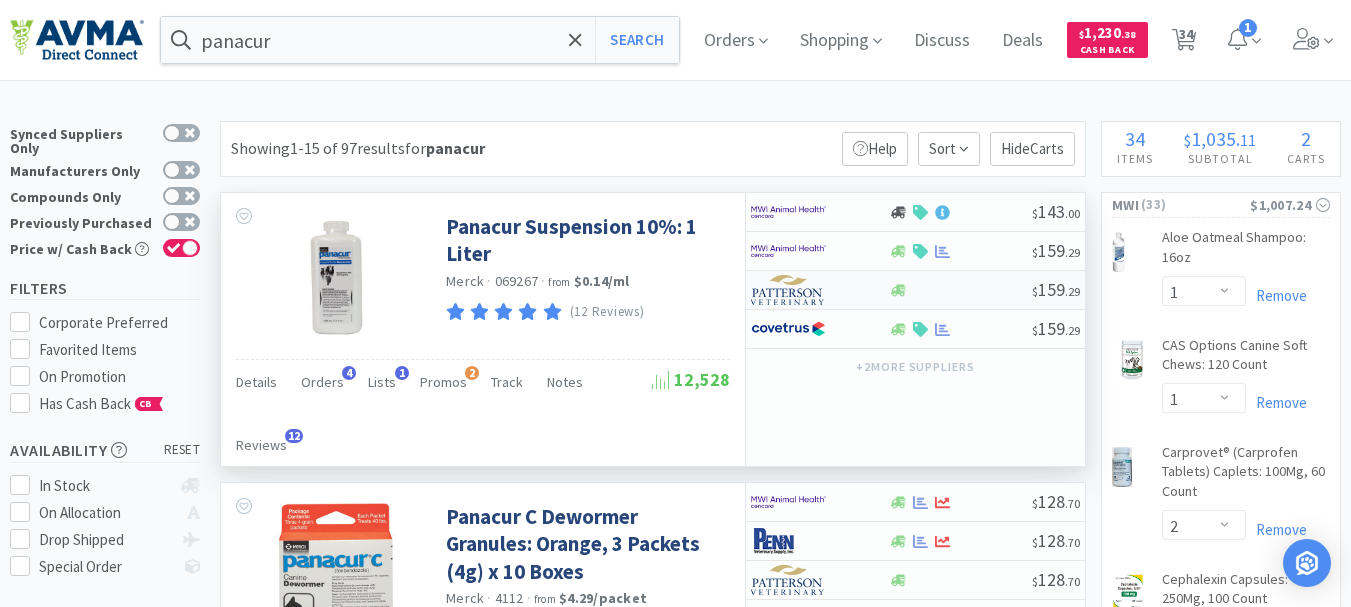 click at bounding box center (788, 290) 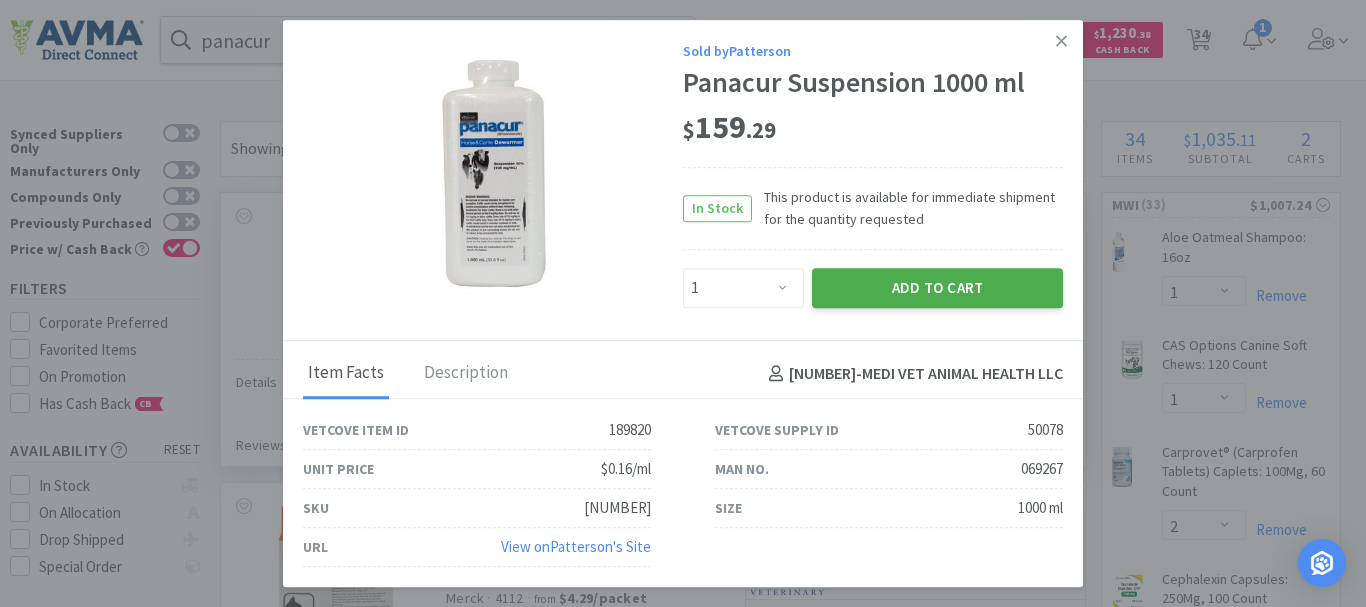 click on "Add to Cart" at bounding box center [937, 288] 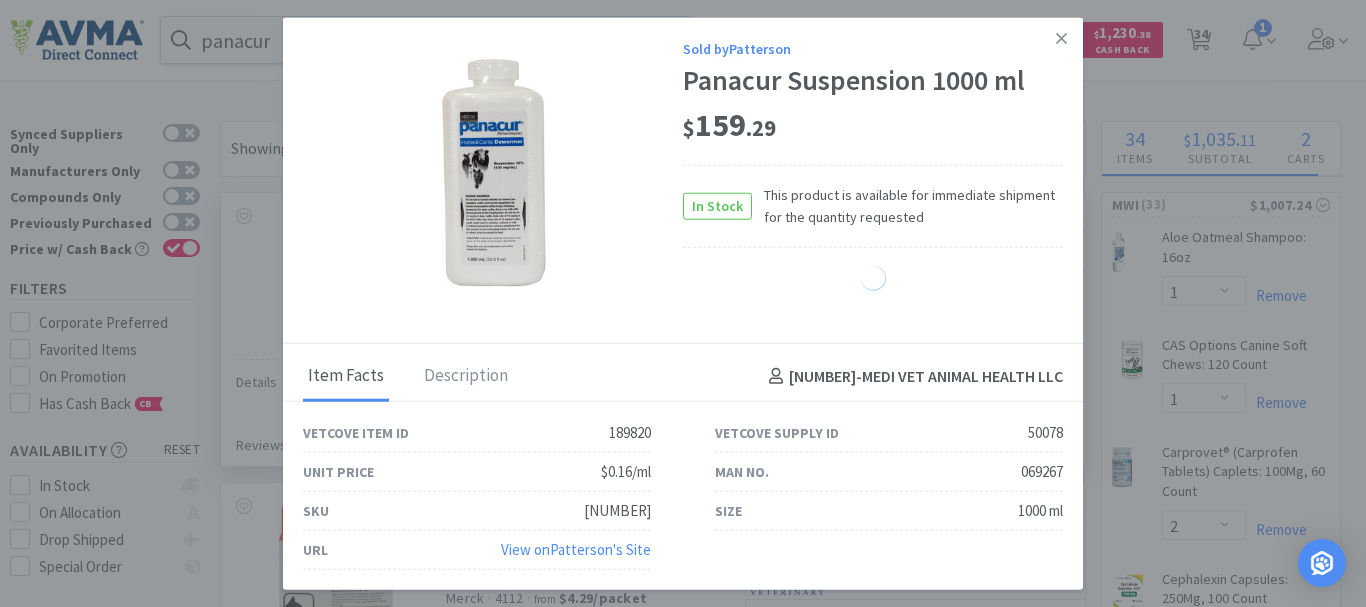 select on "1" 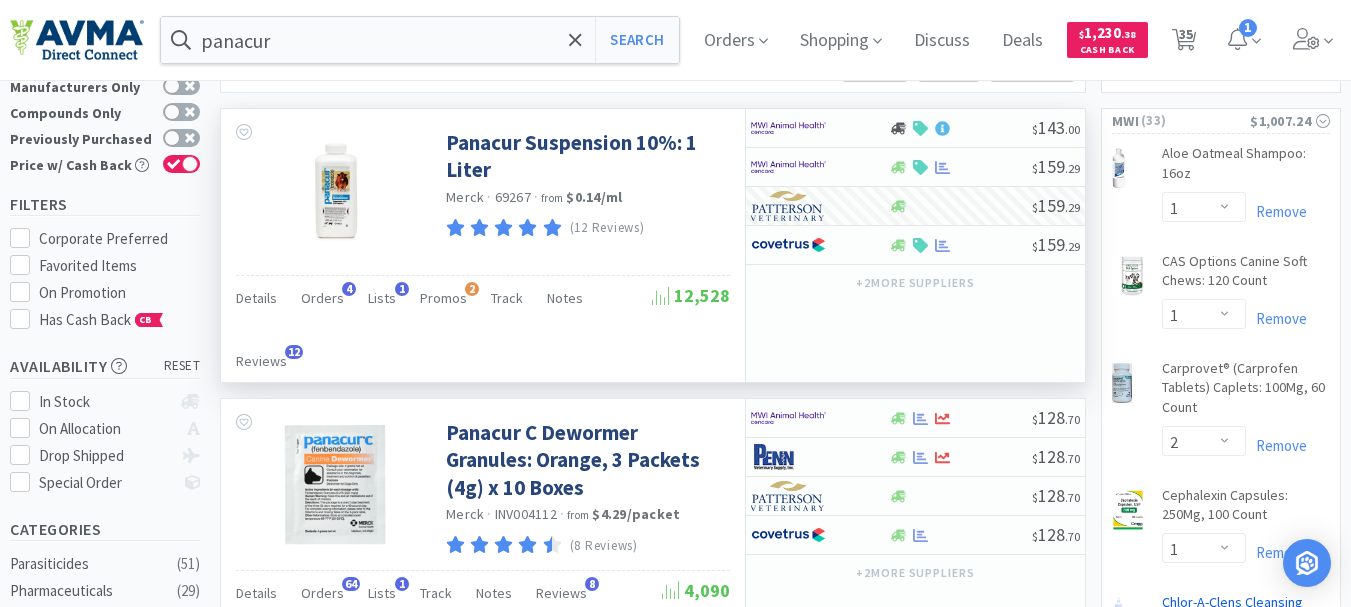 scroll, scrollTop: 200, scrollLeft: 0, axis: vertical 